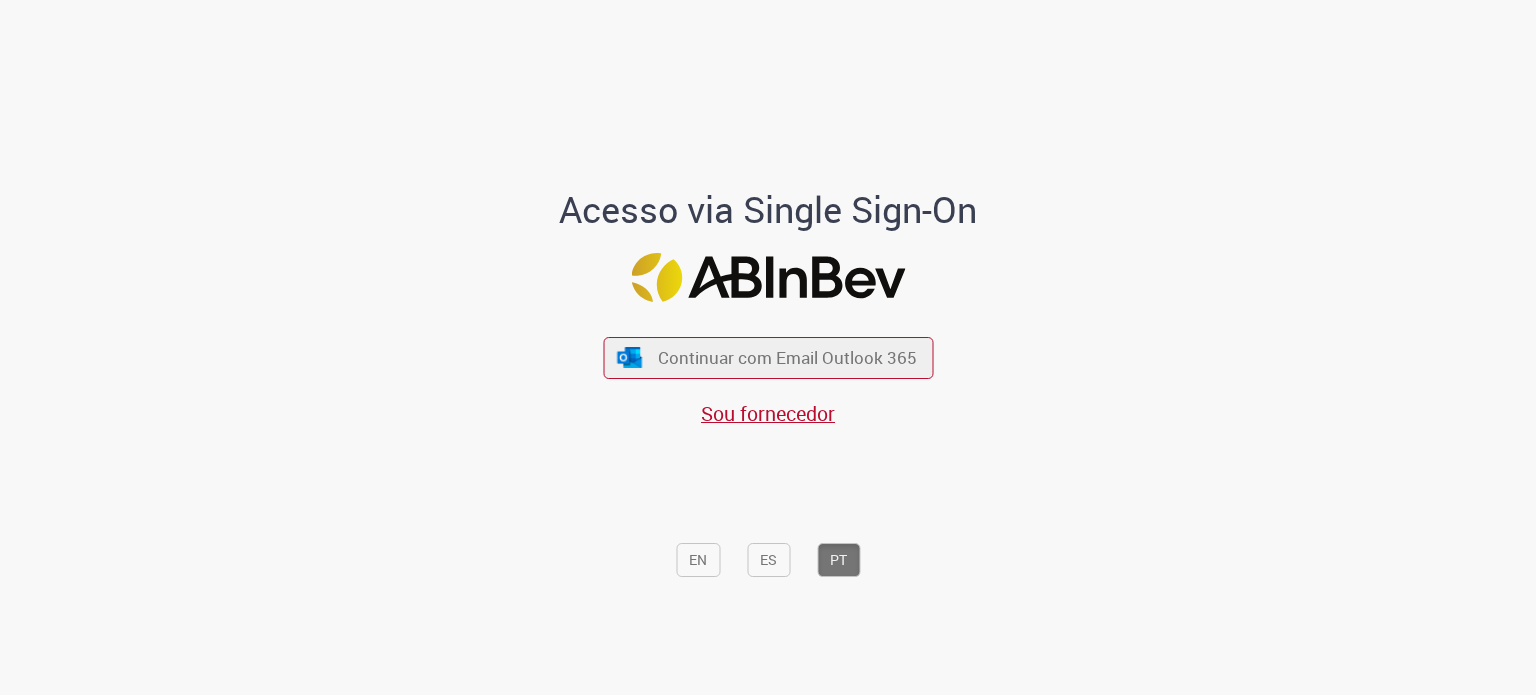 scroll, scrollTop: 0, scrollLeft: 0, axis: both 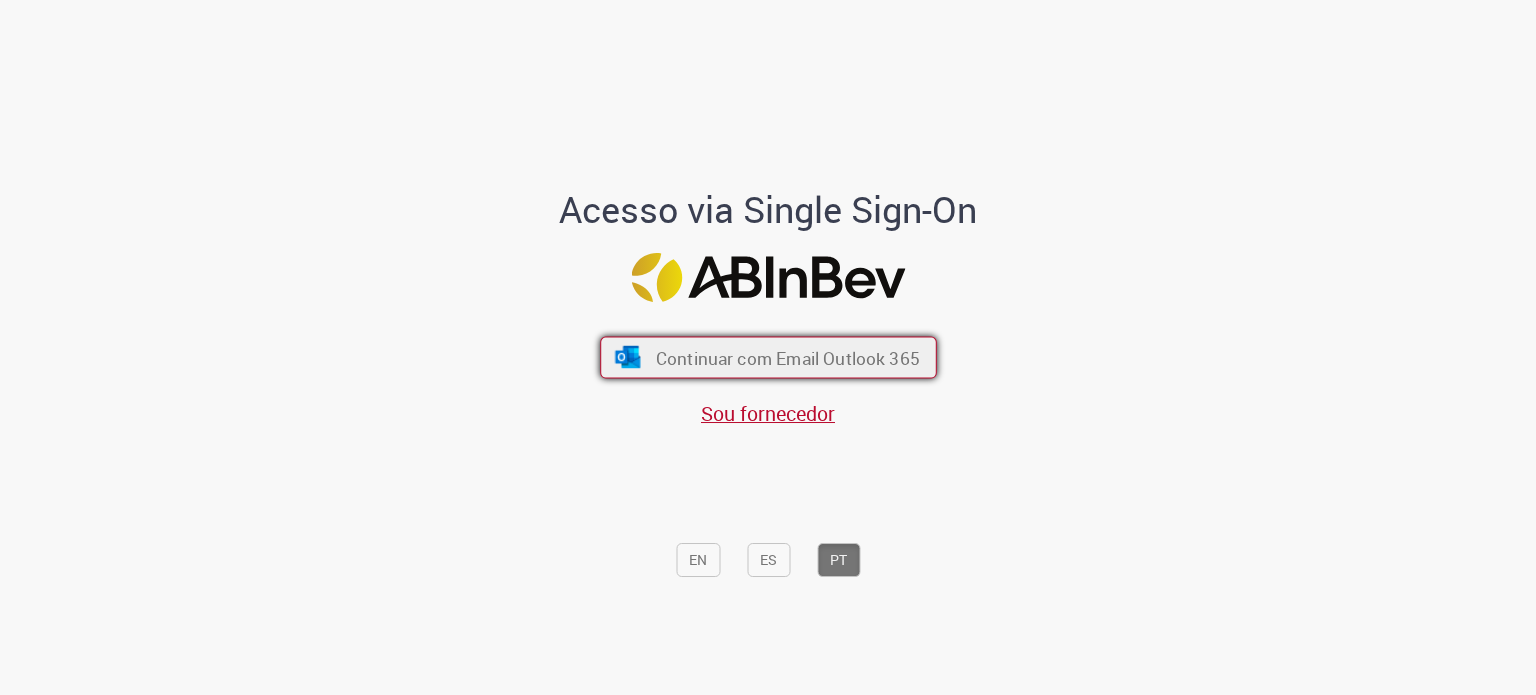 click on "Continuar com Email Outlook 365" at bounding box center [787, 357] 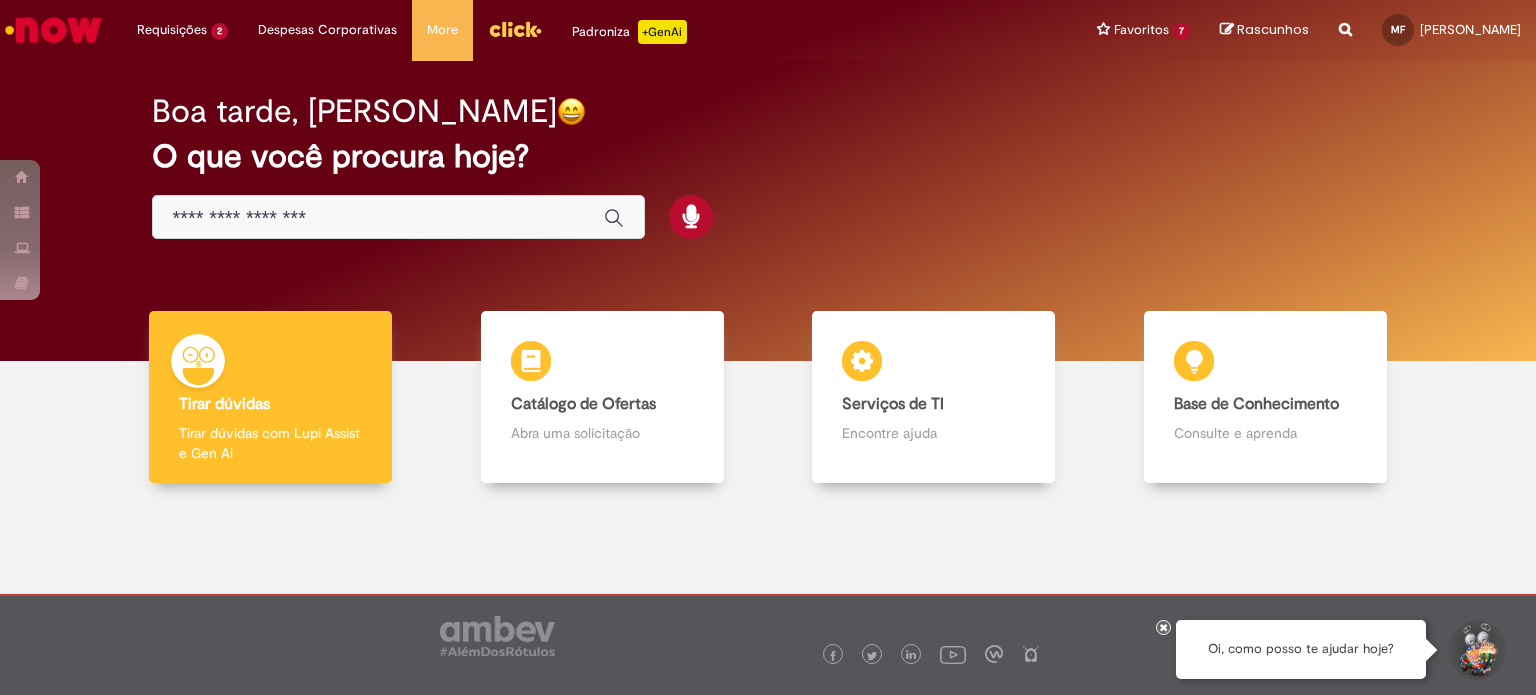 scroll, scrollTop: 0, scrollLeft: 0, axis: both 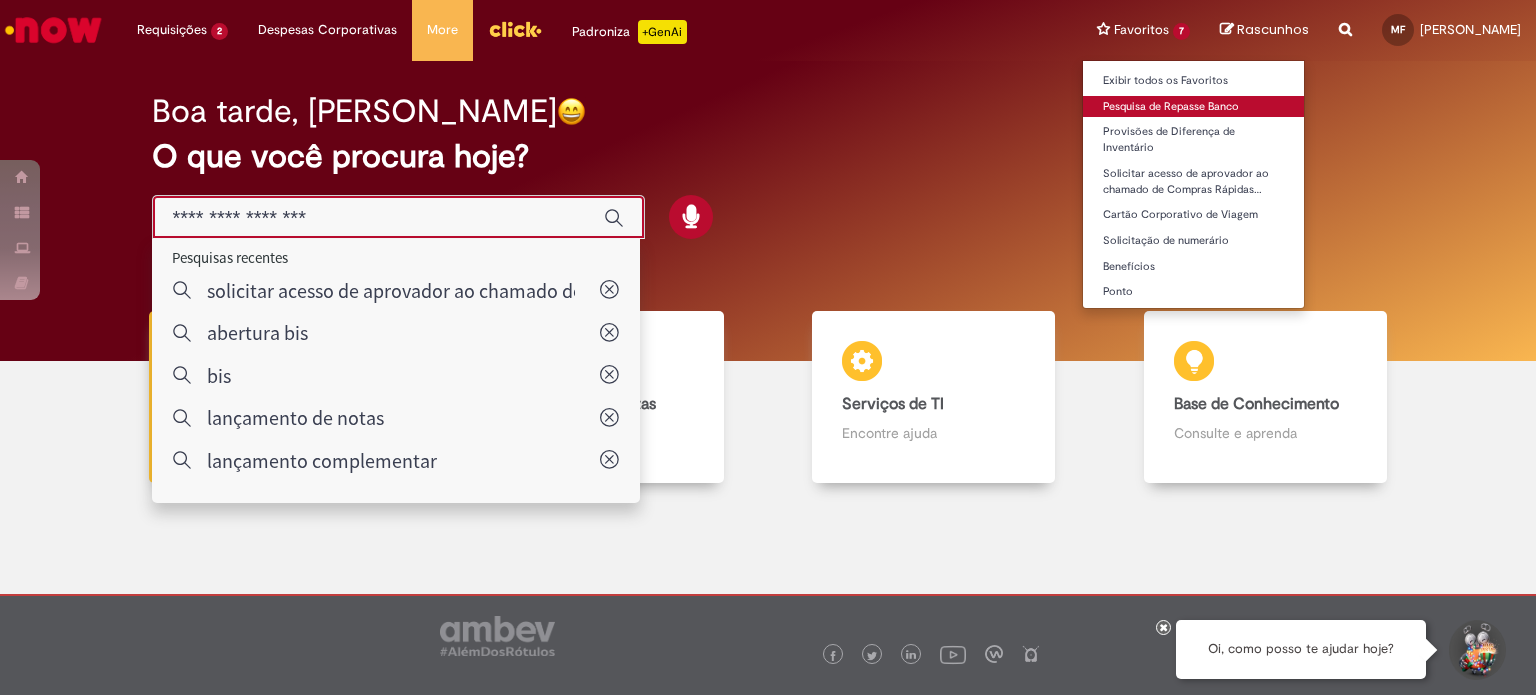 click on "Pesquisa de Repasse Banco" at bounding box center (1193, 107) 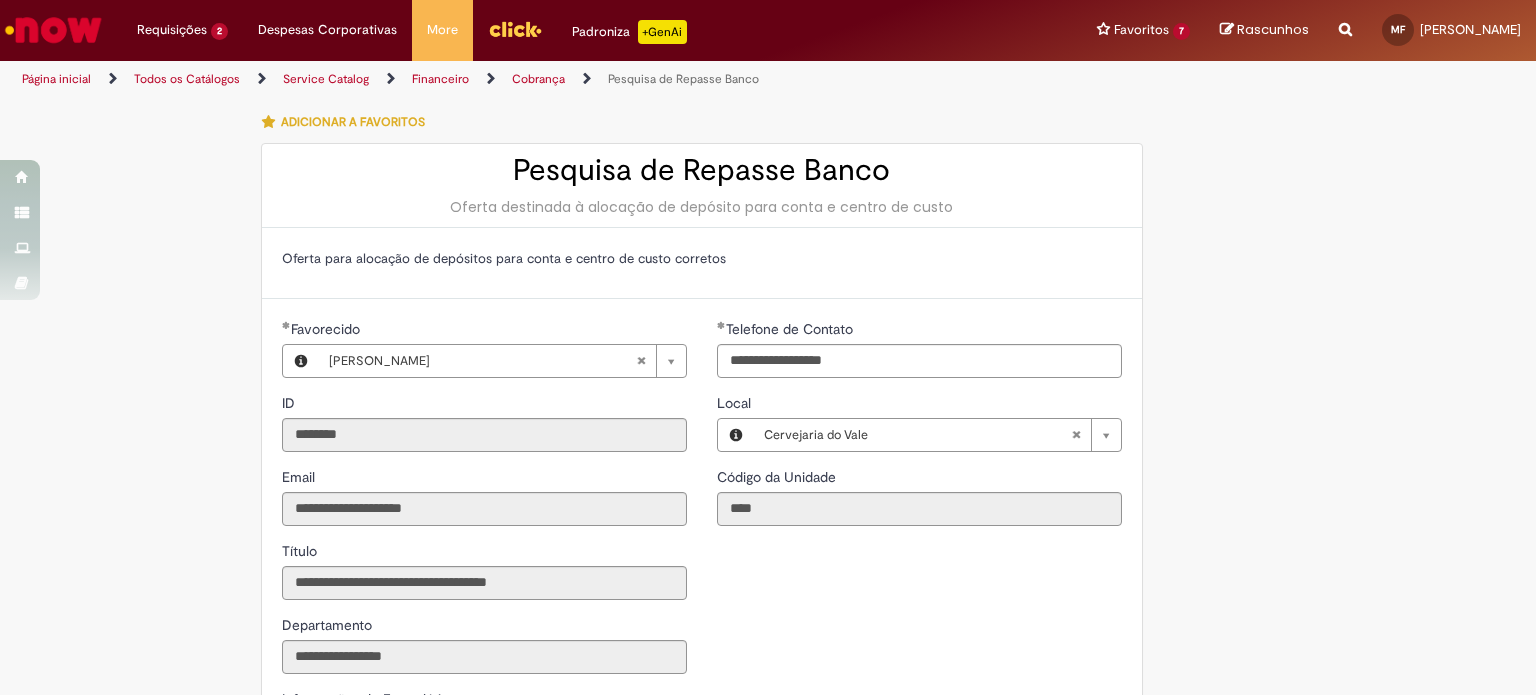 type on "**********" 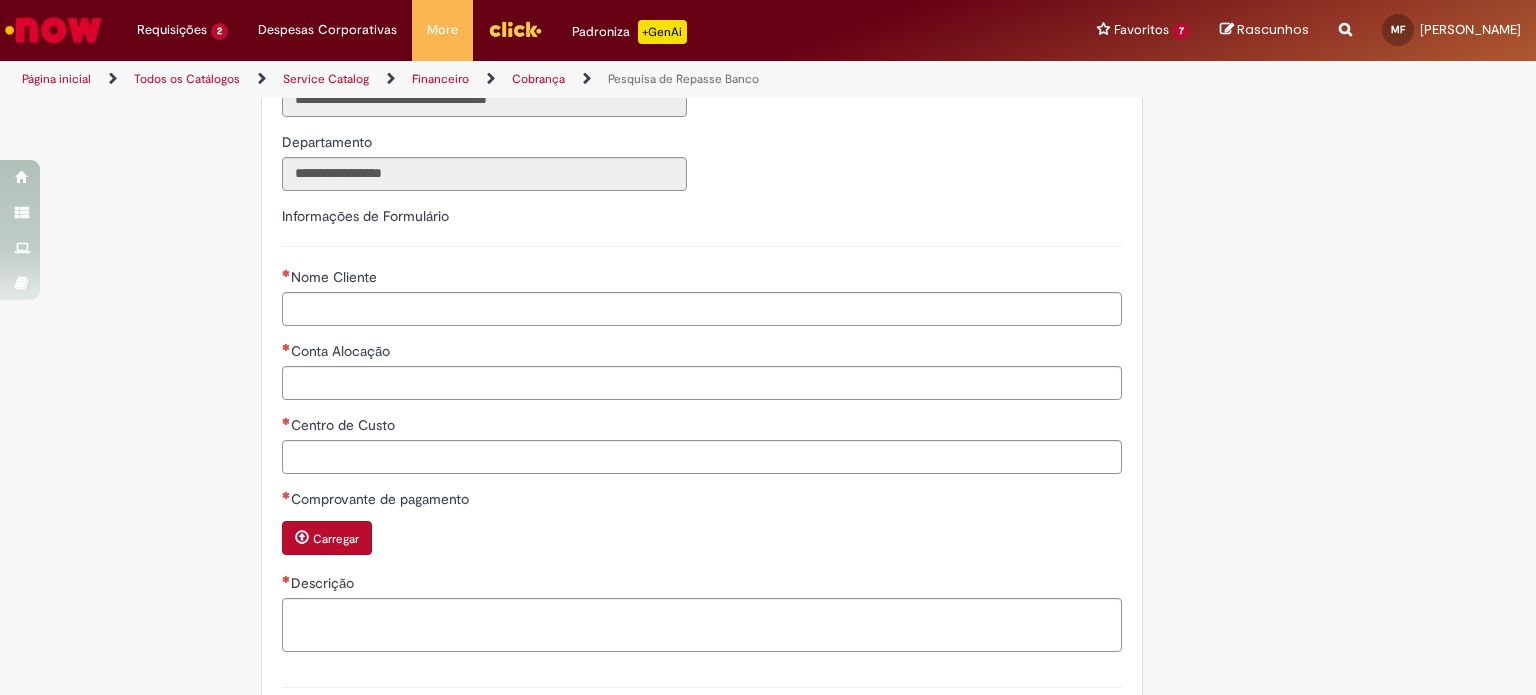 scroll, scrollTop: 500, scrollLeft: 0, axis: vertical 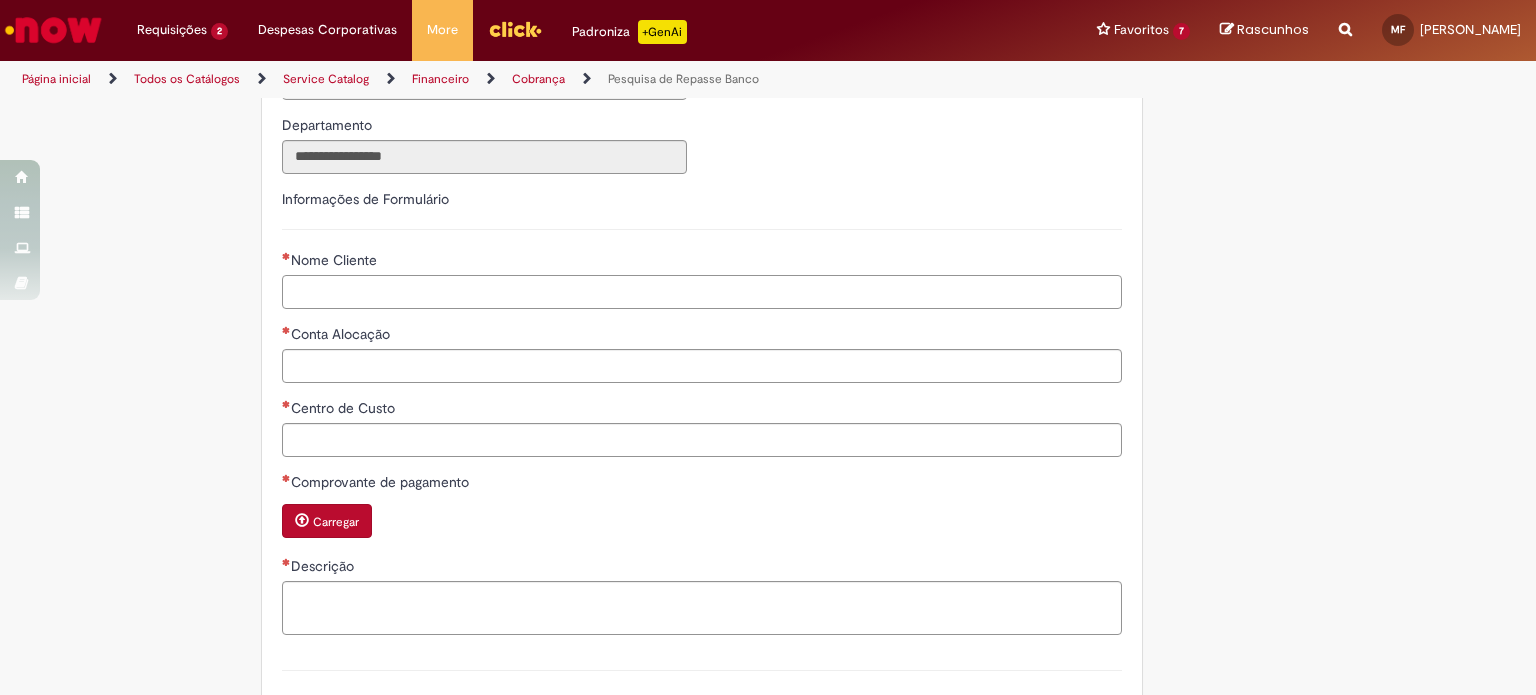 click on "Nome Cliente" at bounding box center (702, 292) 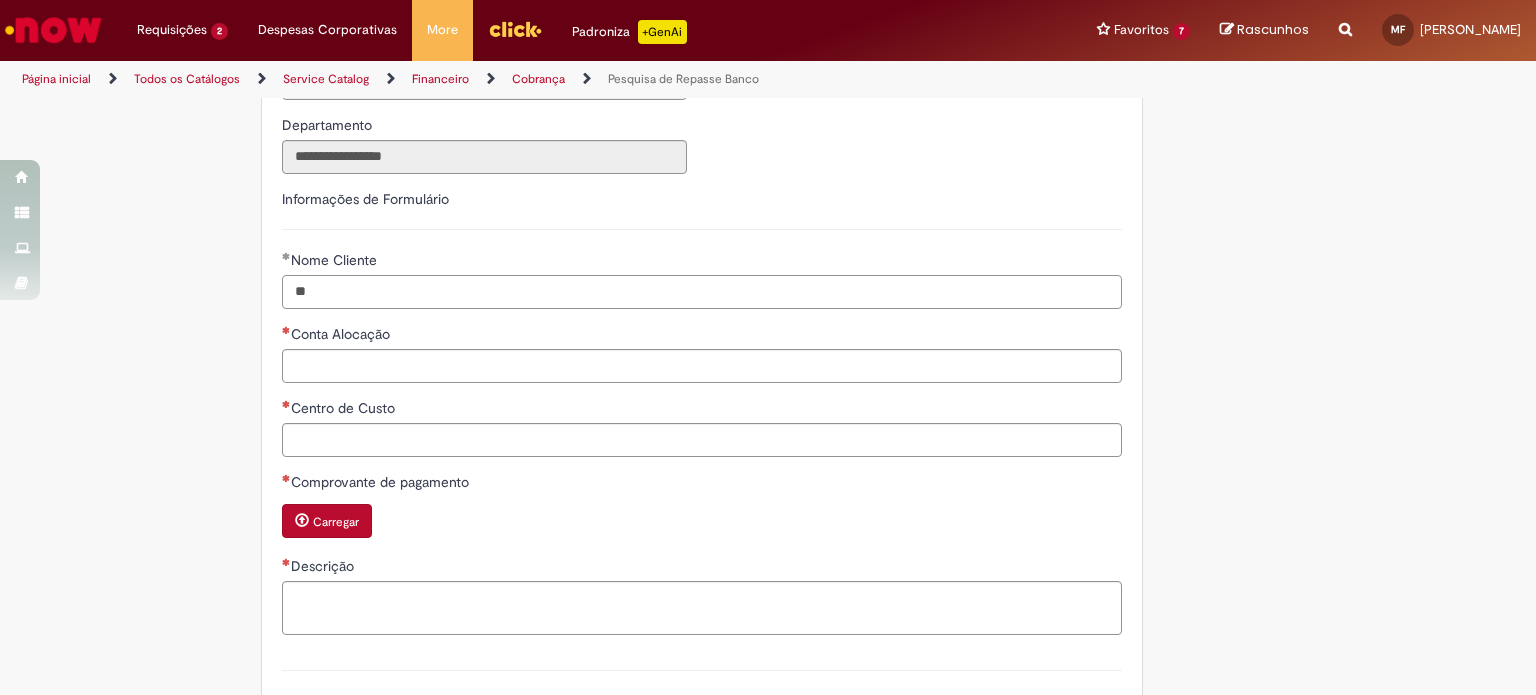 type on "*" 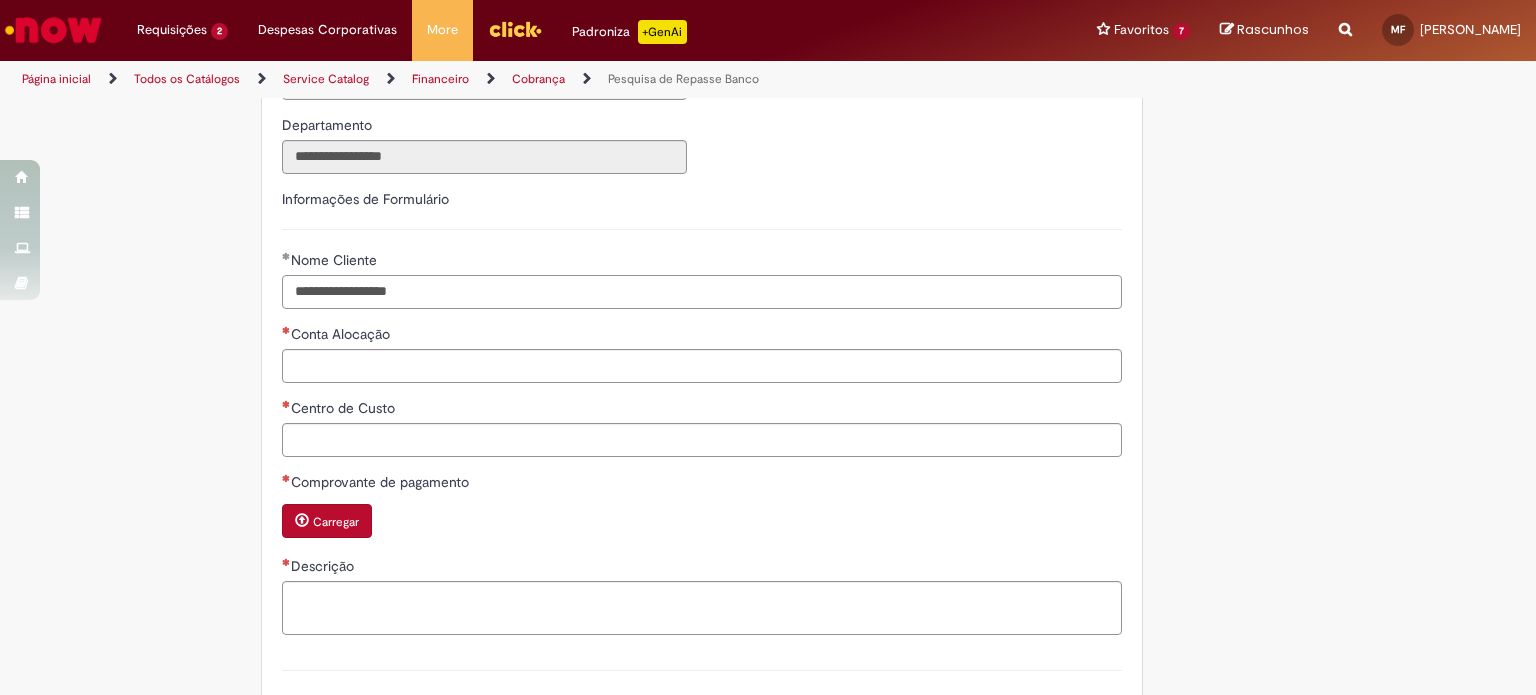 type on "**********" 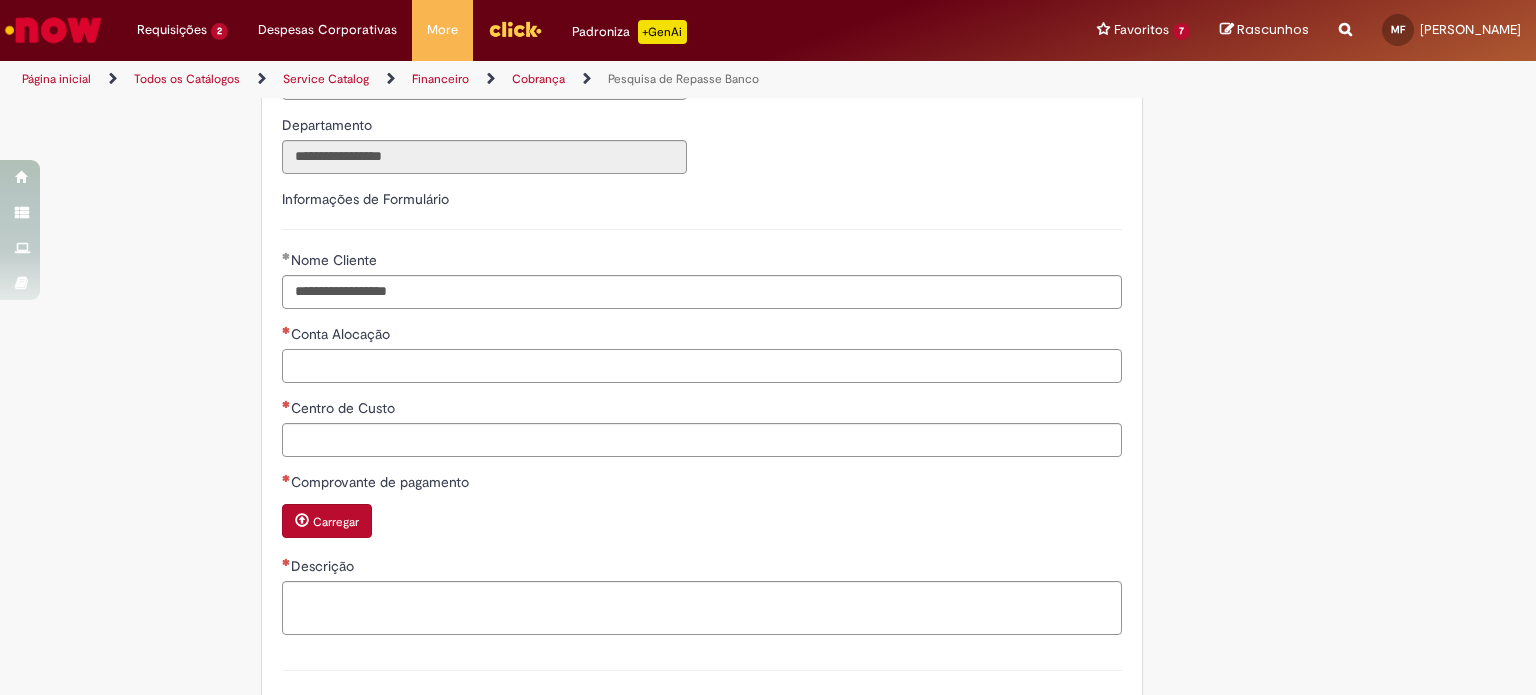 click on "Conta Alocação" at bounding box center (702, 366) 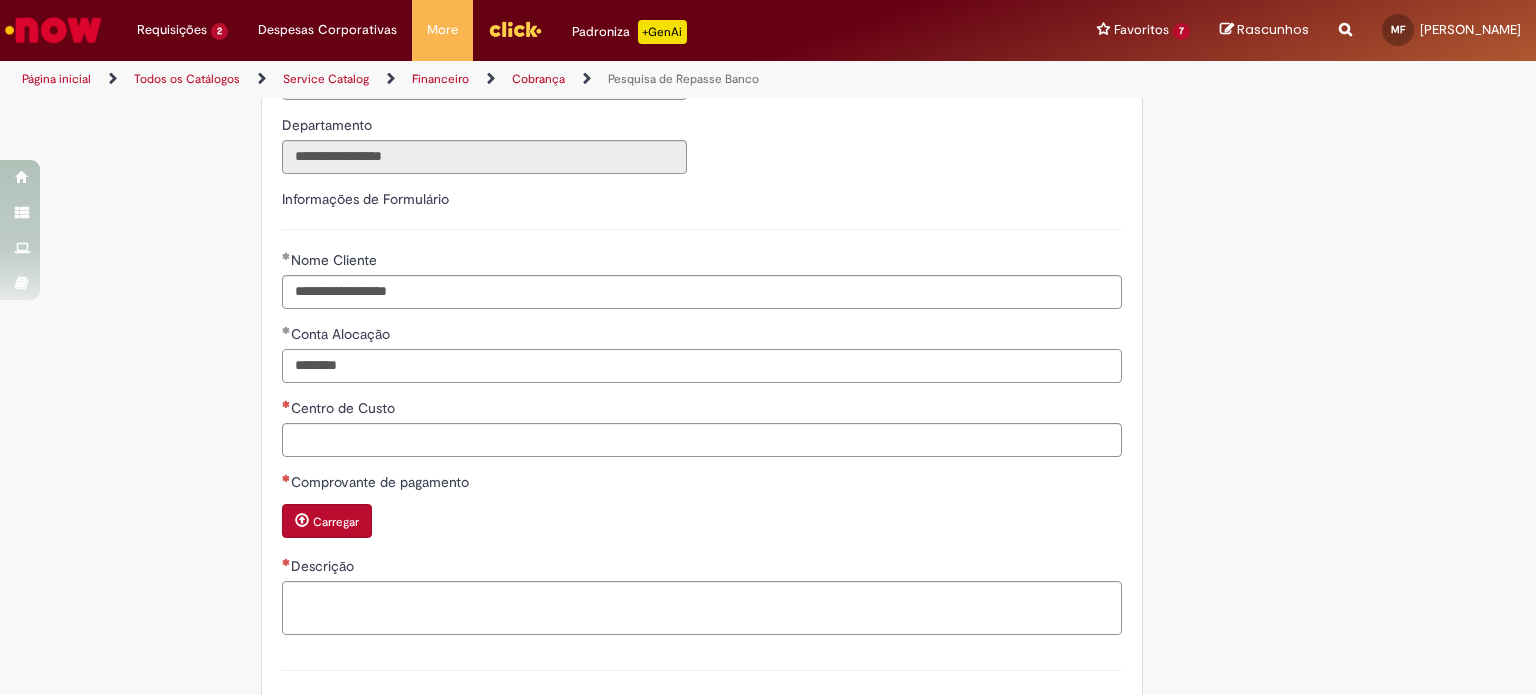 type on "********" 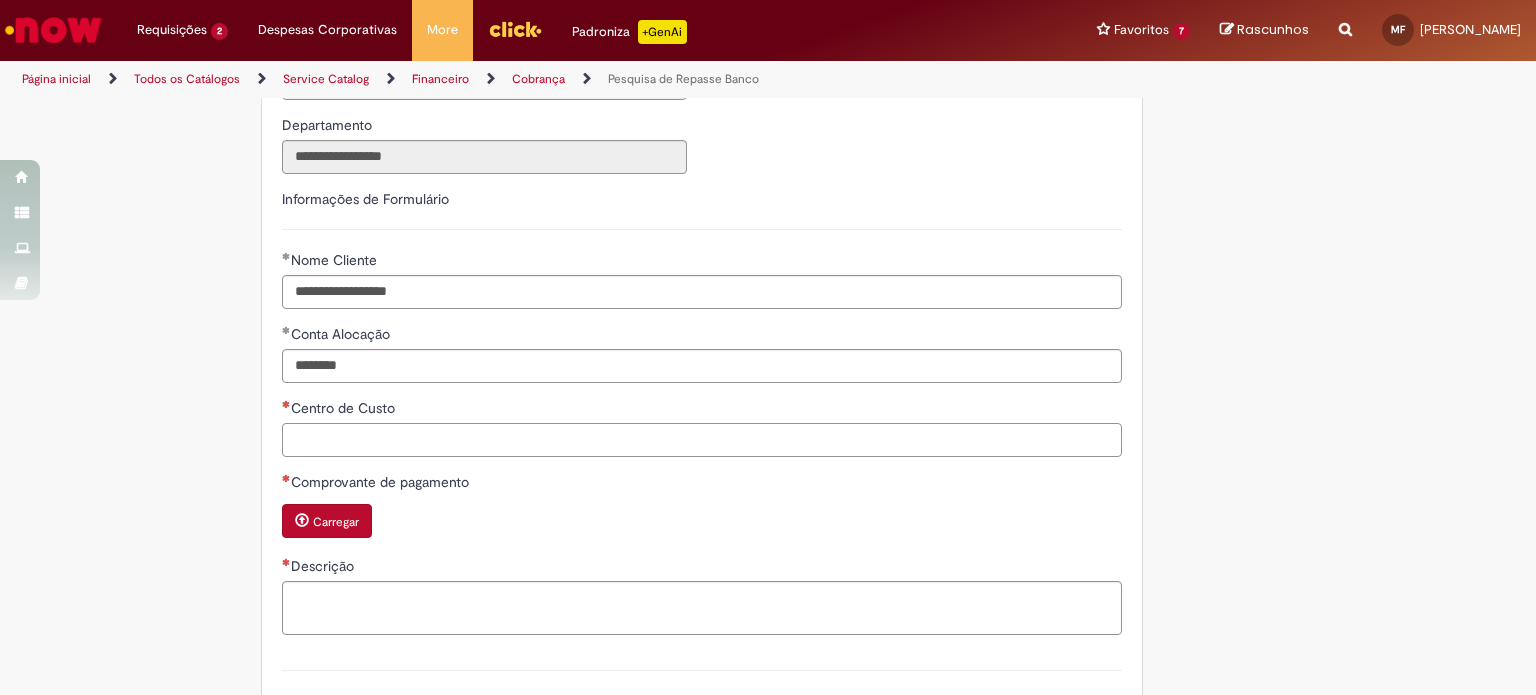 click on "Centro de Custo" at bounding box center [702, 440] 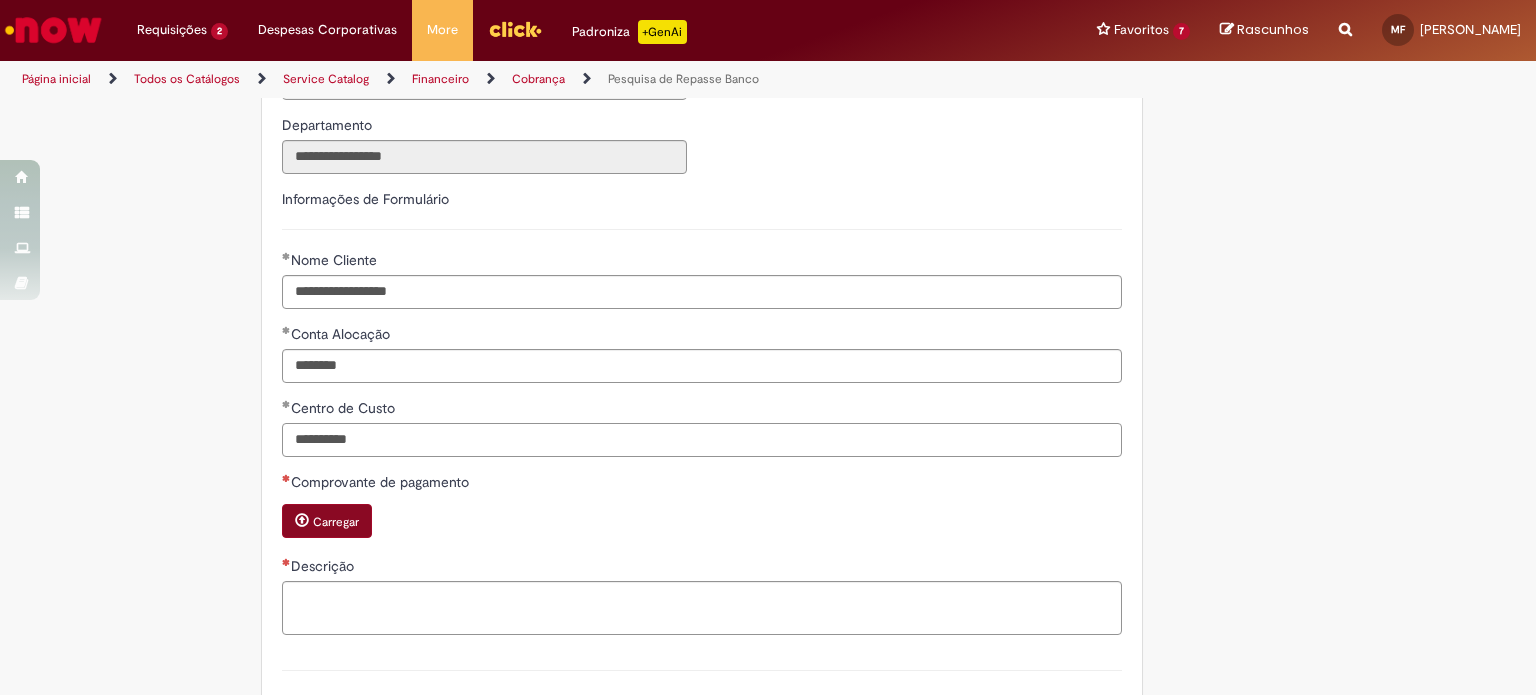 type on "**********" 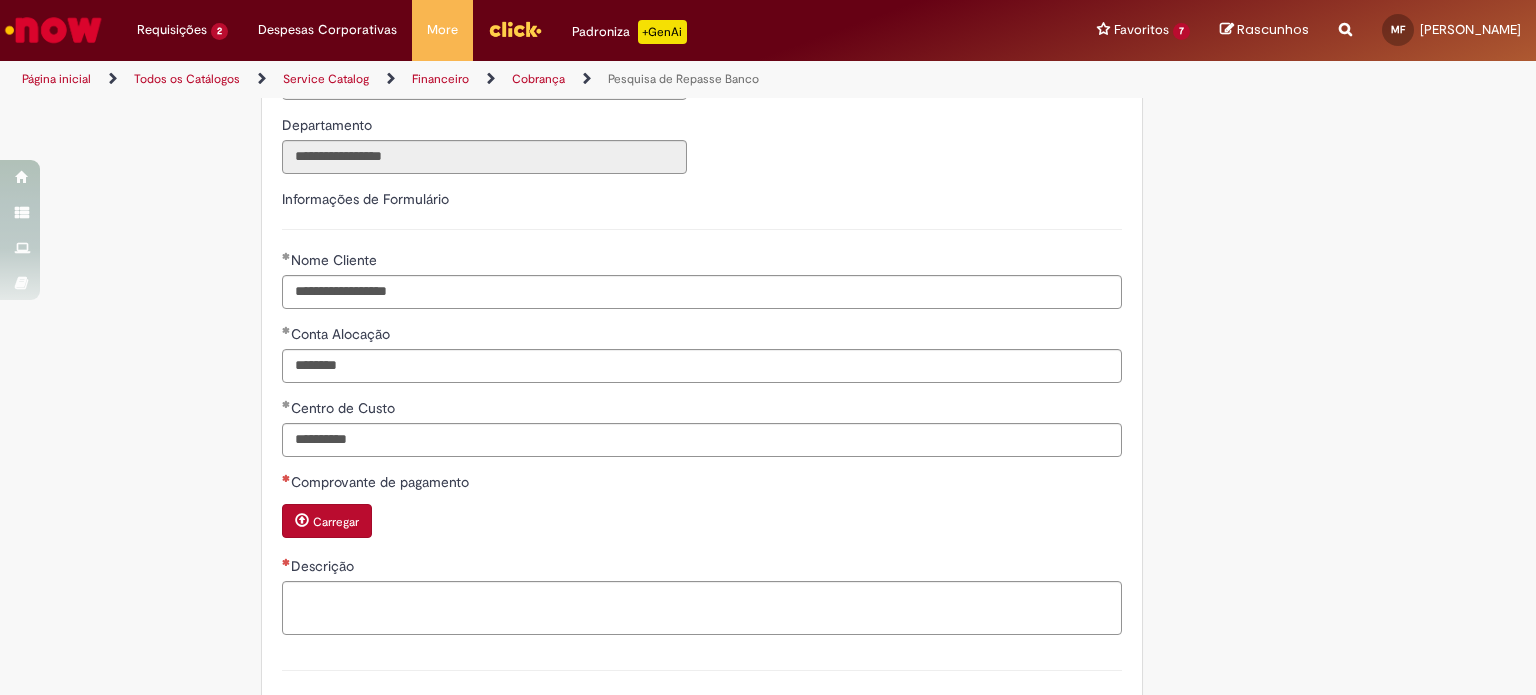 click on "Carregar" at bounding box center [327, 521] 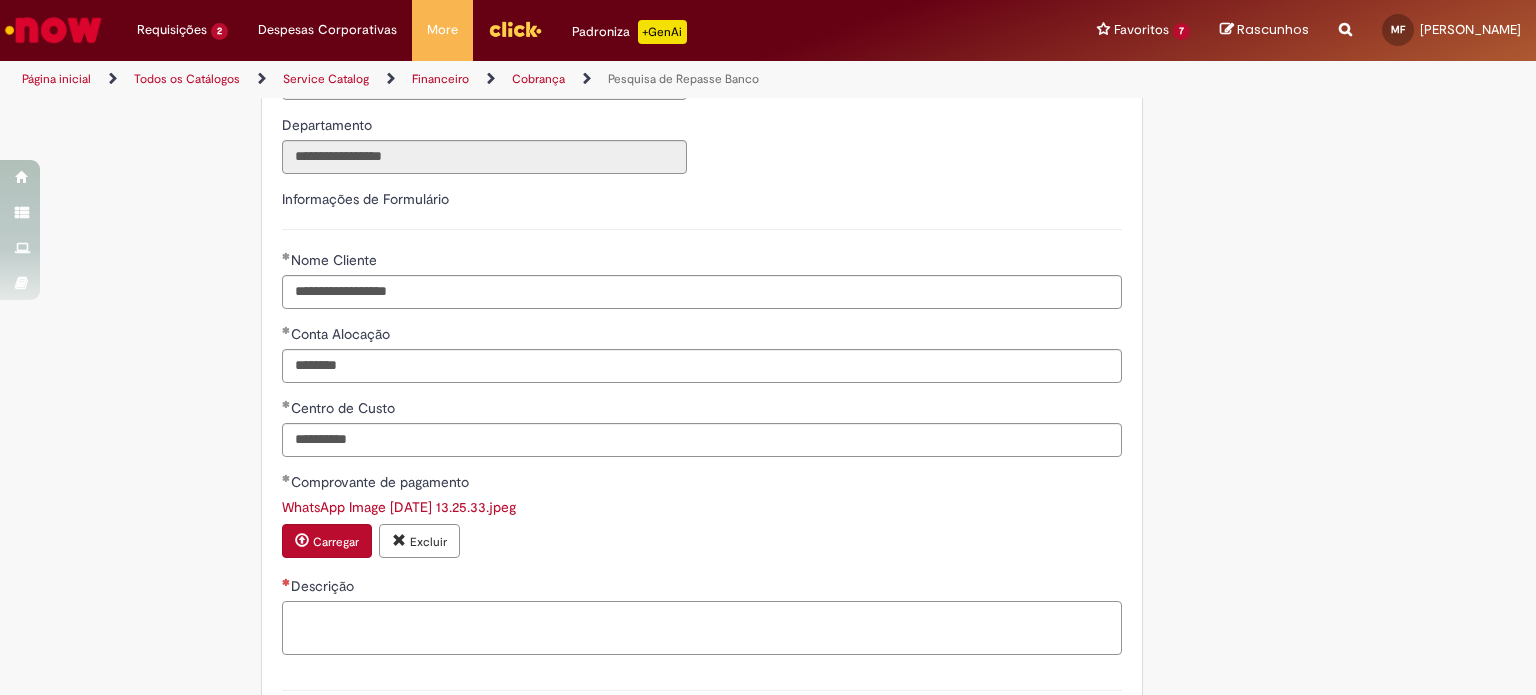 click on "Descrição" at bounding box center [702, 628] 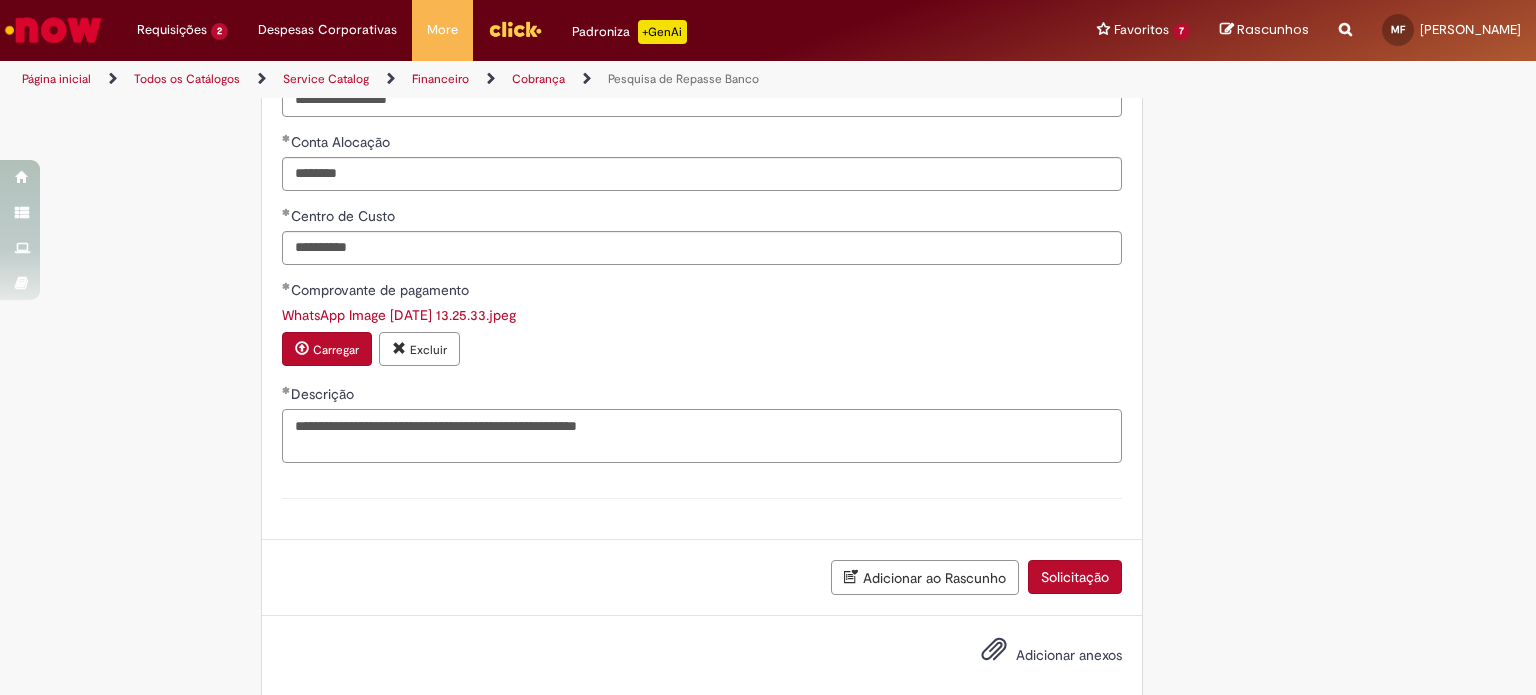 scroll, scrollTop: 700, scrollLeft: 0, axis: vertical 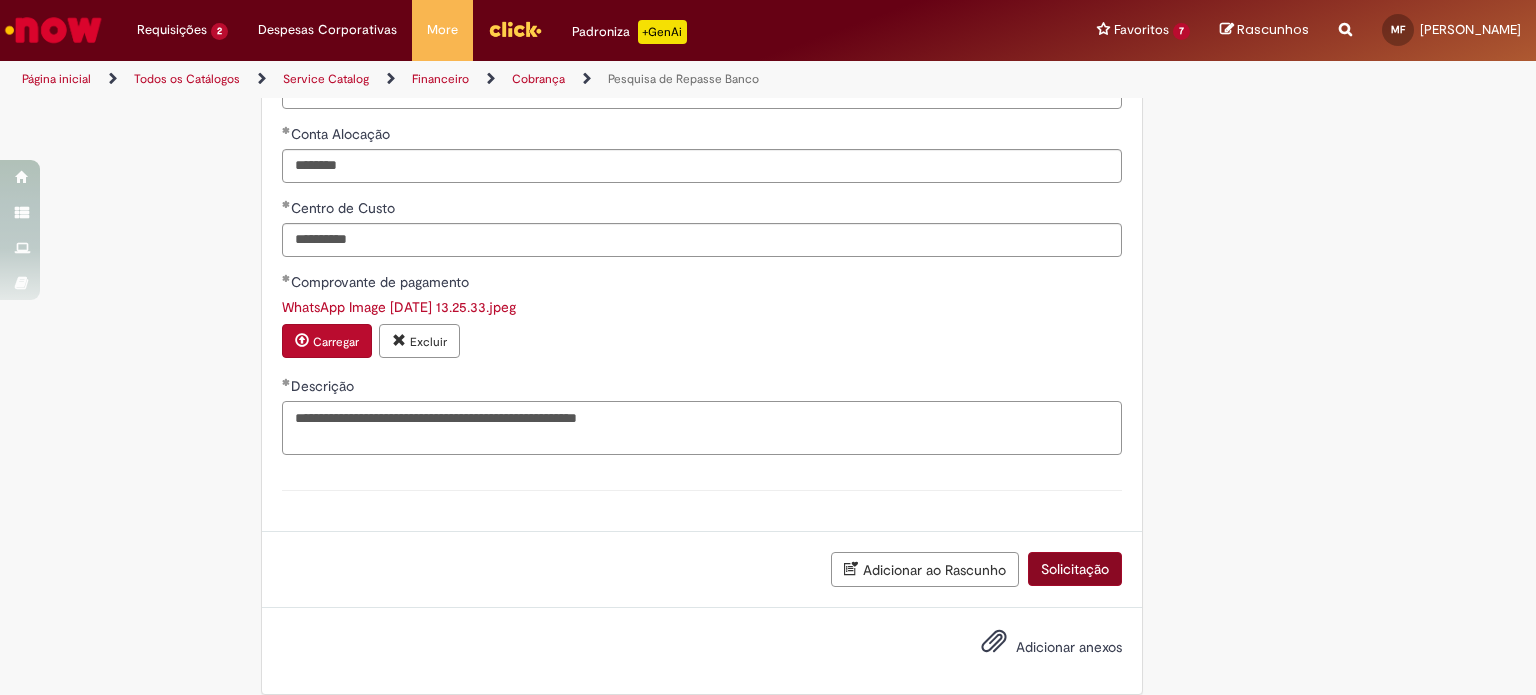 type on "**********" 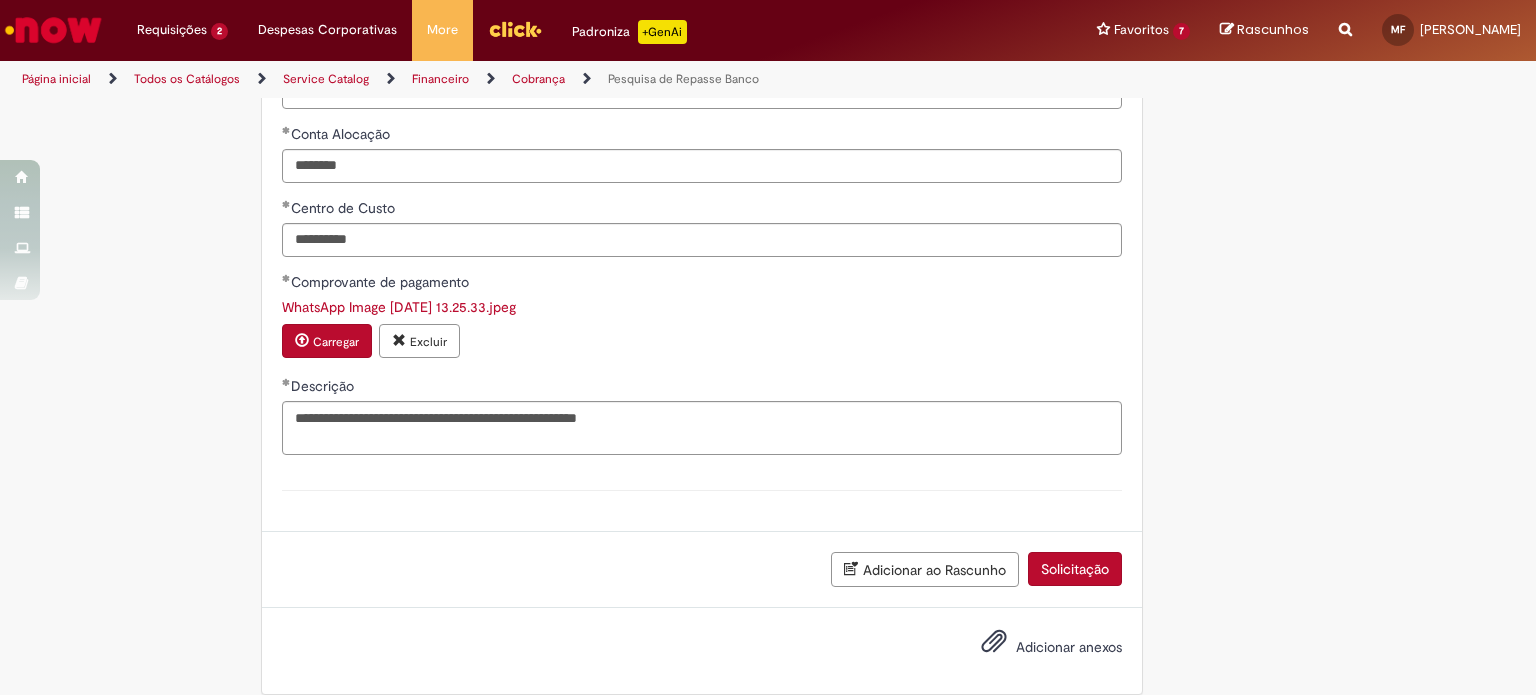 click on "Solicitação" at bounding box center (1075, 569) 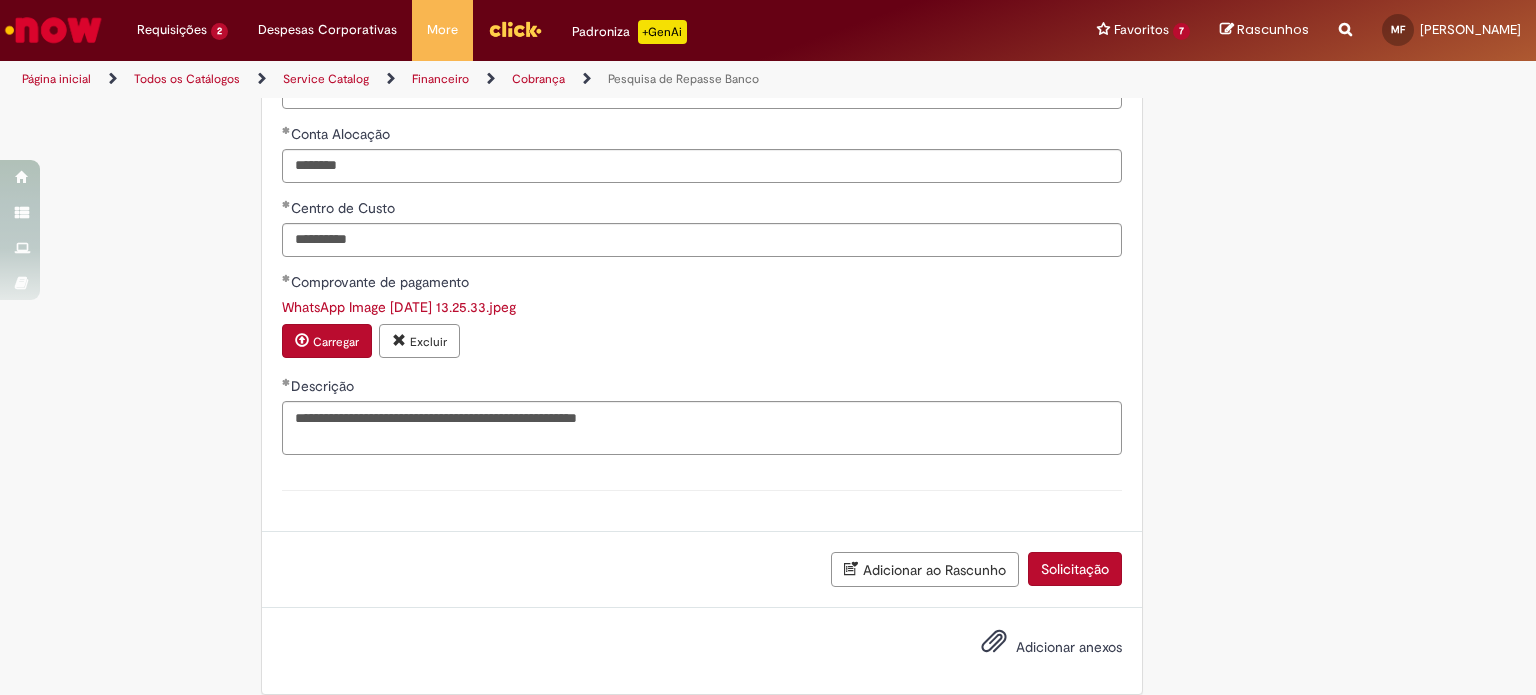 scroll, scrollTop: 672, scrollLeft: 0, axis: vertical 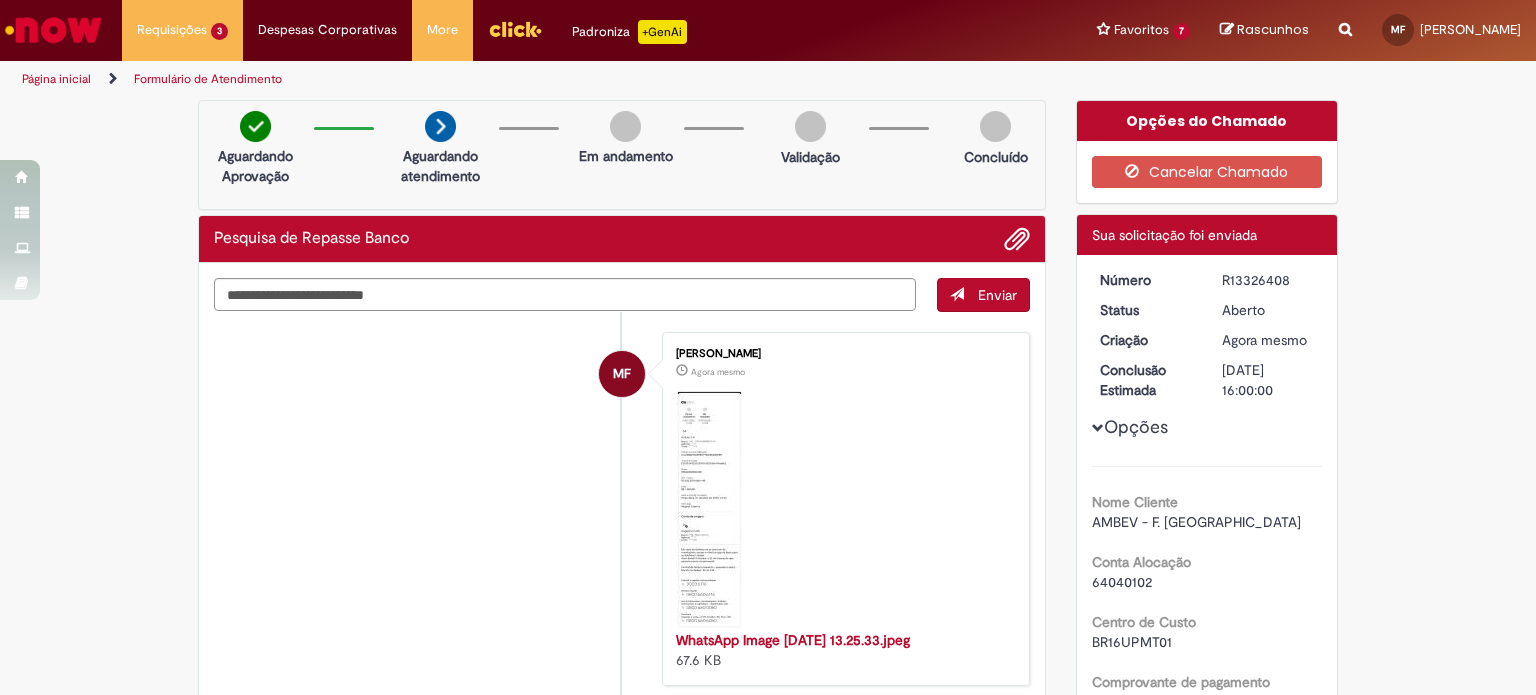 click on "MF
[PERSON_NAME]
Agora mesmo Agora mesmo
WhatsApp Image [DATE] 13.25.33.jpeg  67.6 KB" at bounding box center (622, 509) 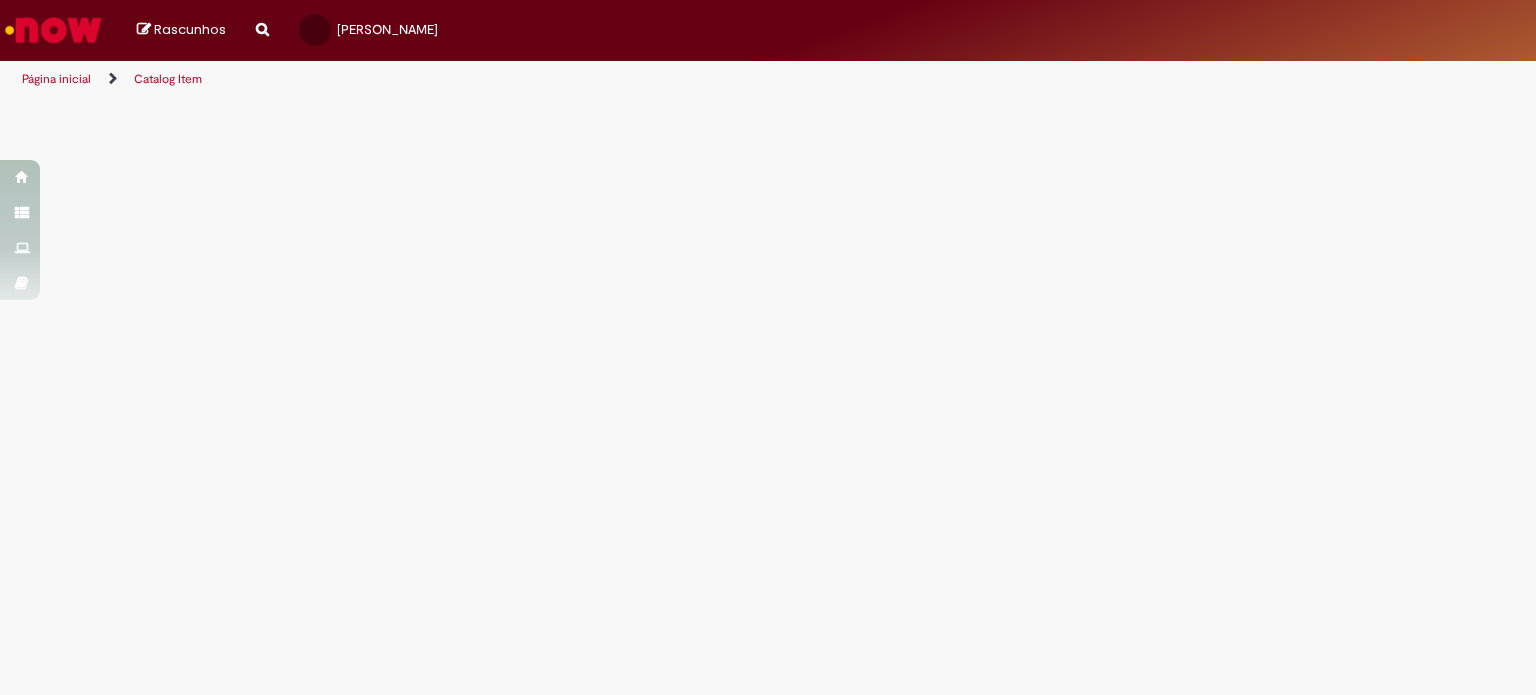 scroll, scrollTop: 0, scrollLeft: 0, axis: both 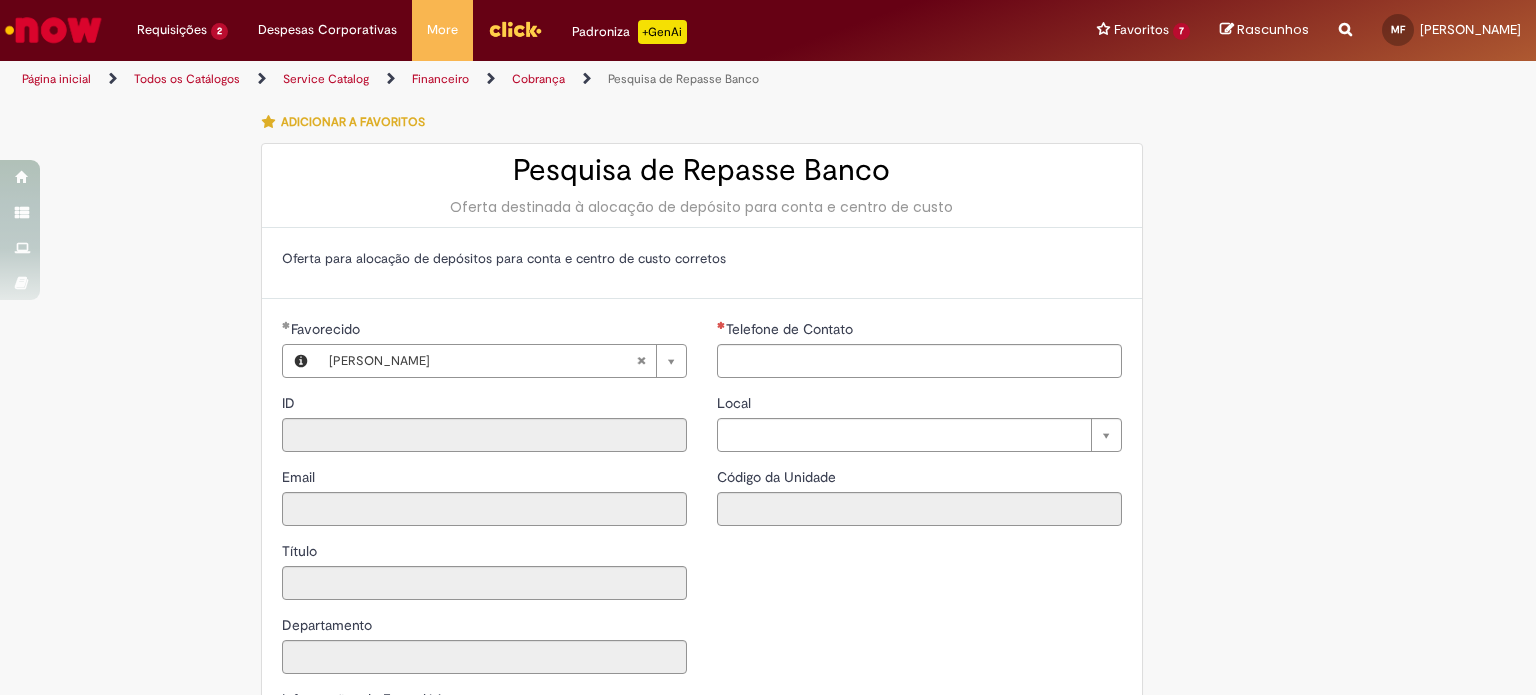 type on "********" 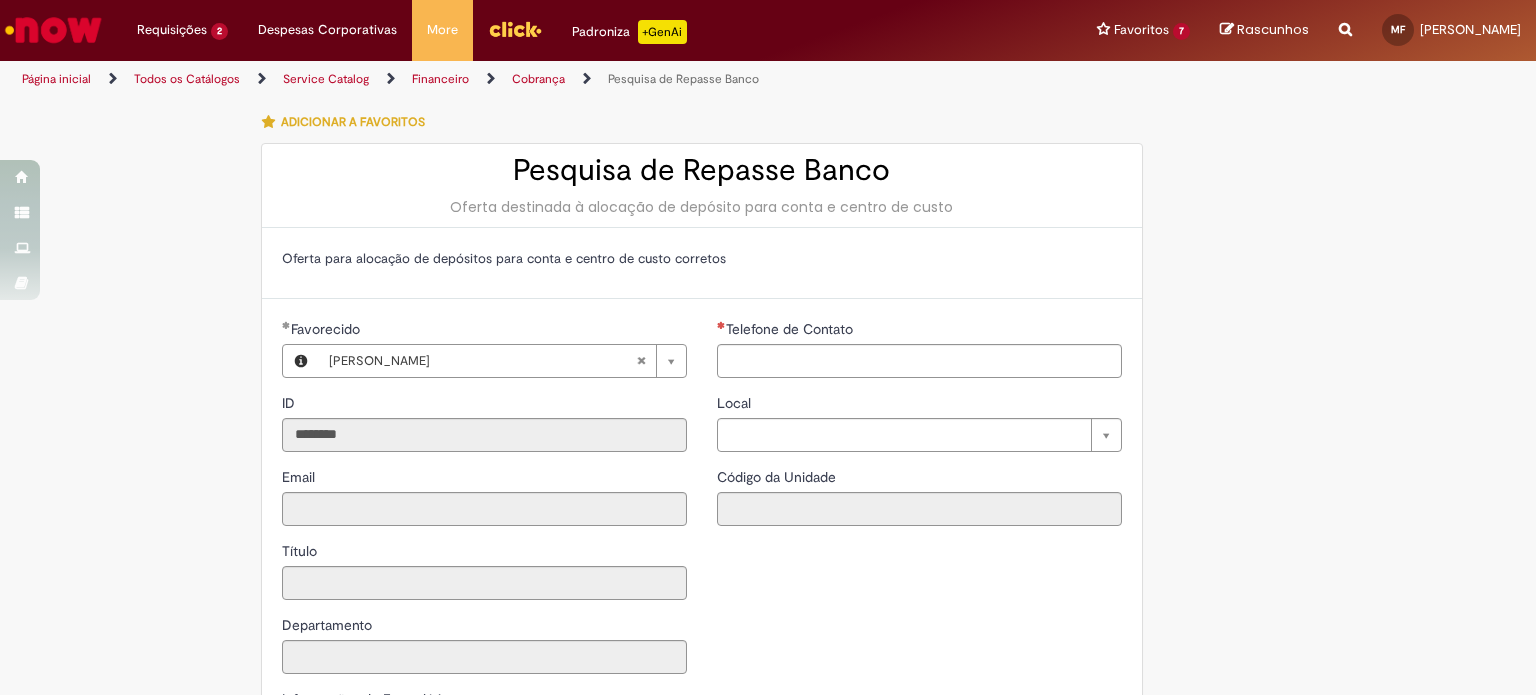 type on "**********" 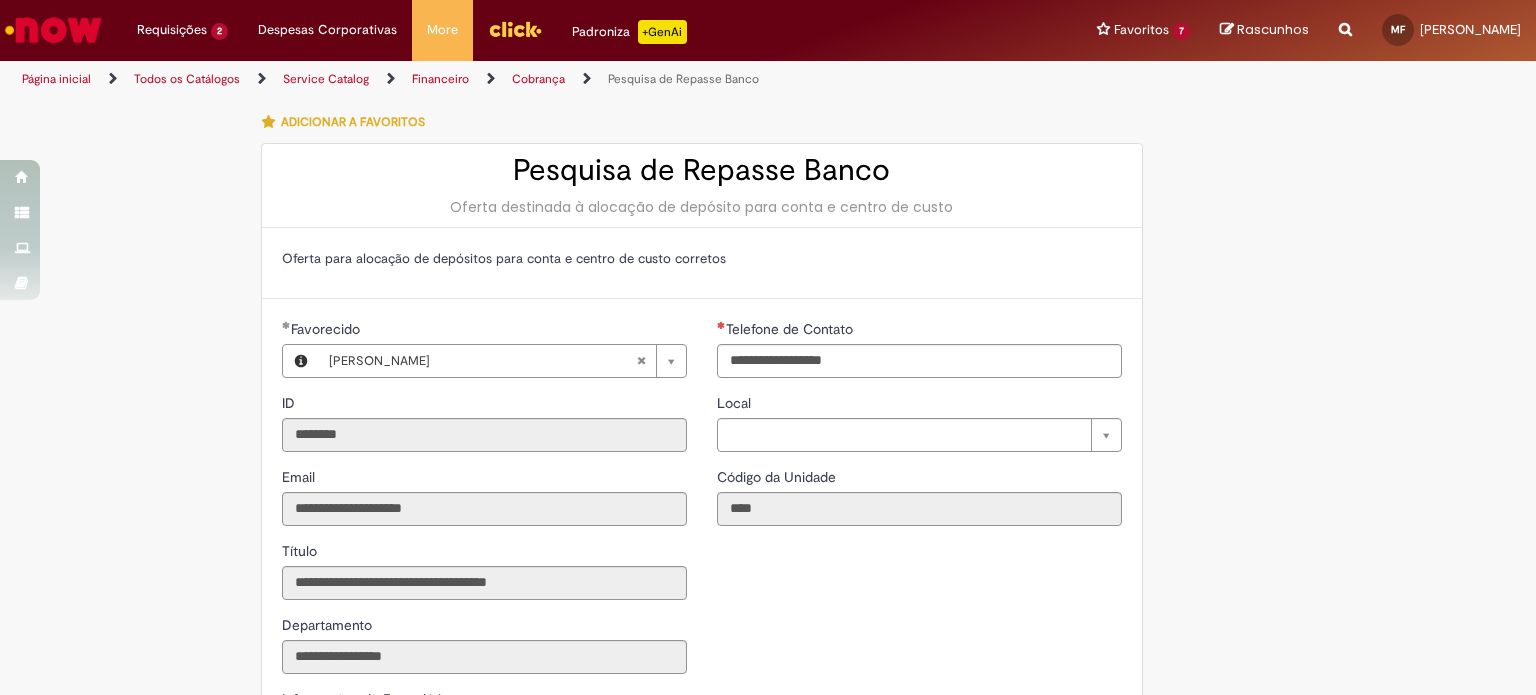 type on "**********" 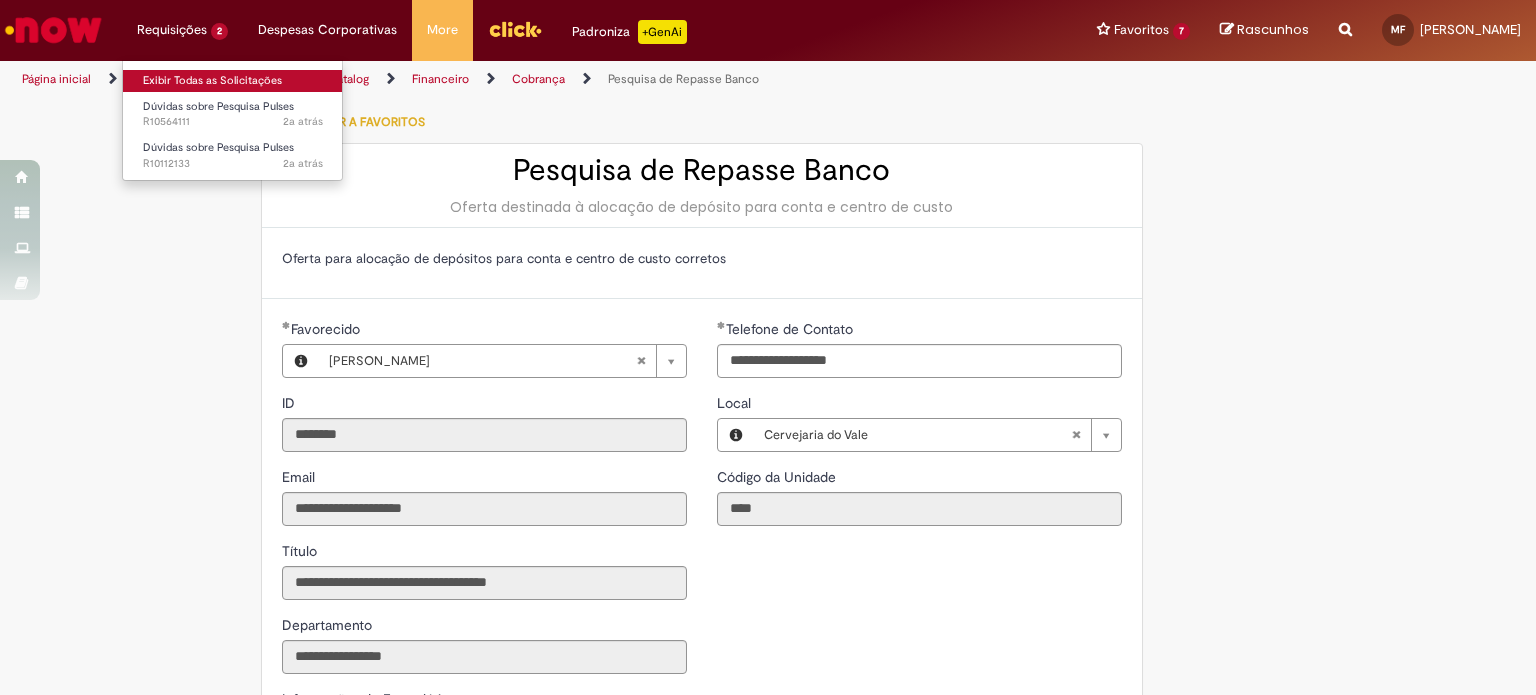 click on "Exibir Todas as Solicitações" at bounding box center [233, 81] 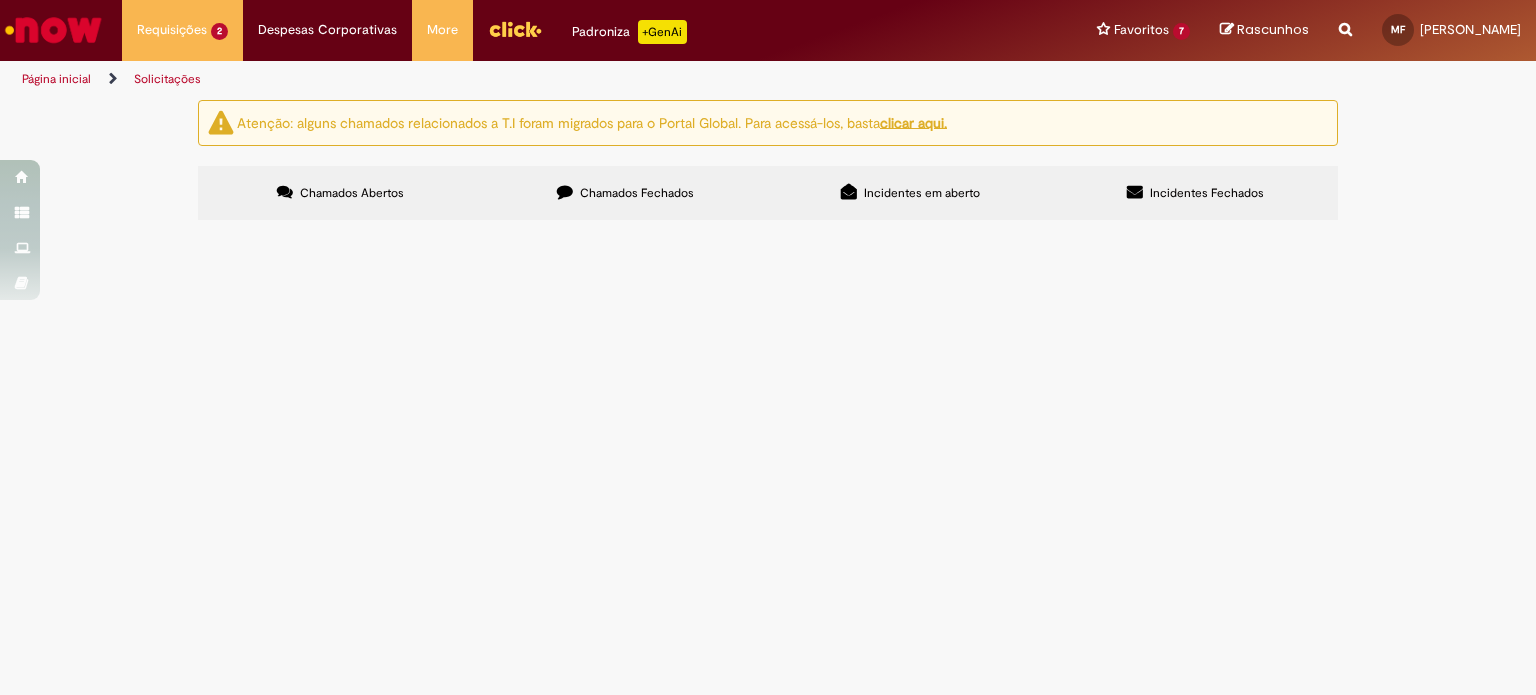 click on "Chamados Fechados" at bounding box center [637, 193] 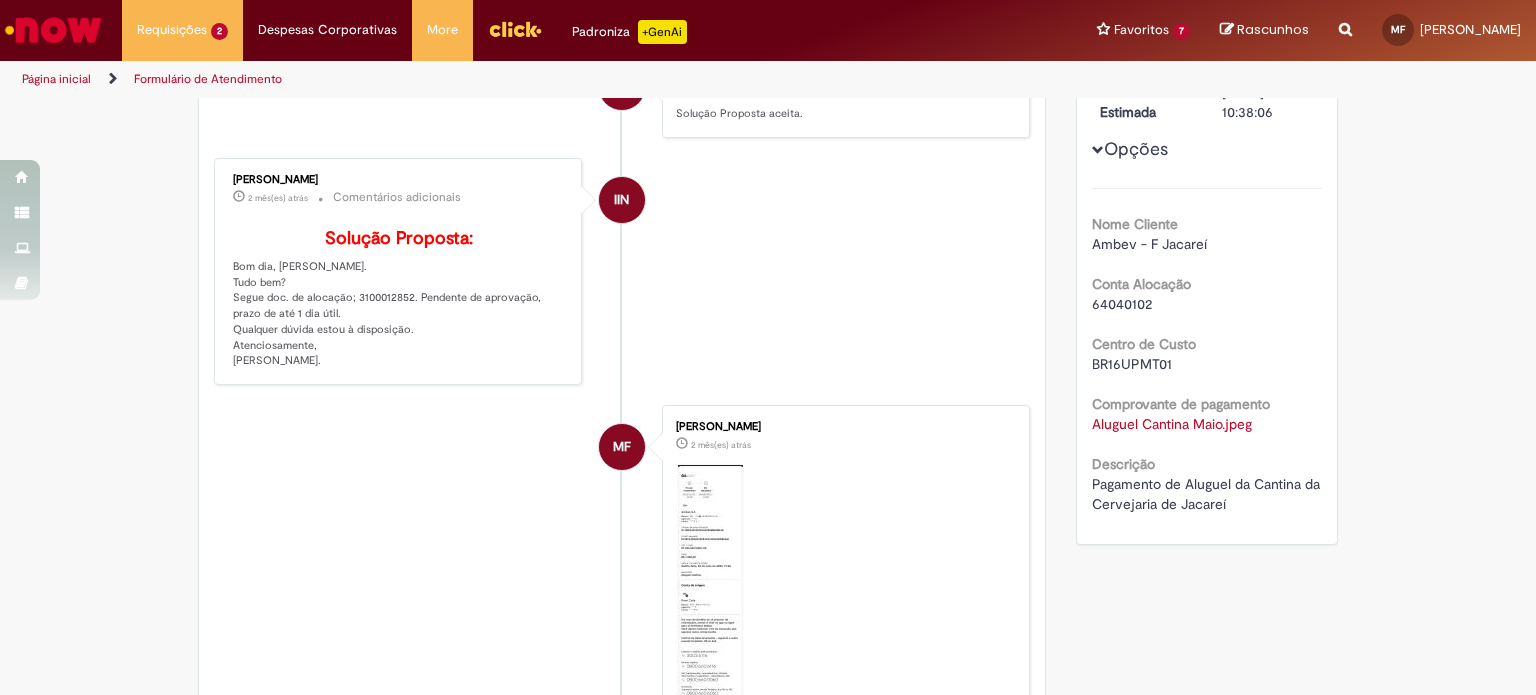 scroll, scrollTop: 115, scrollLeft: 0, axis: vertical 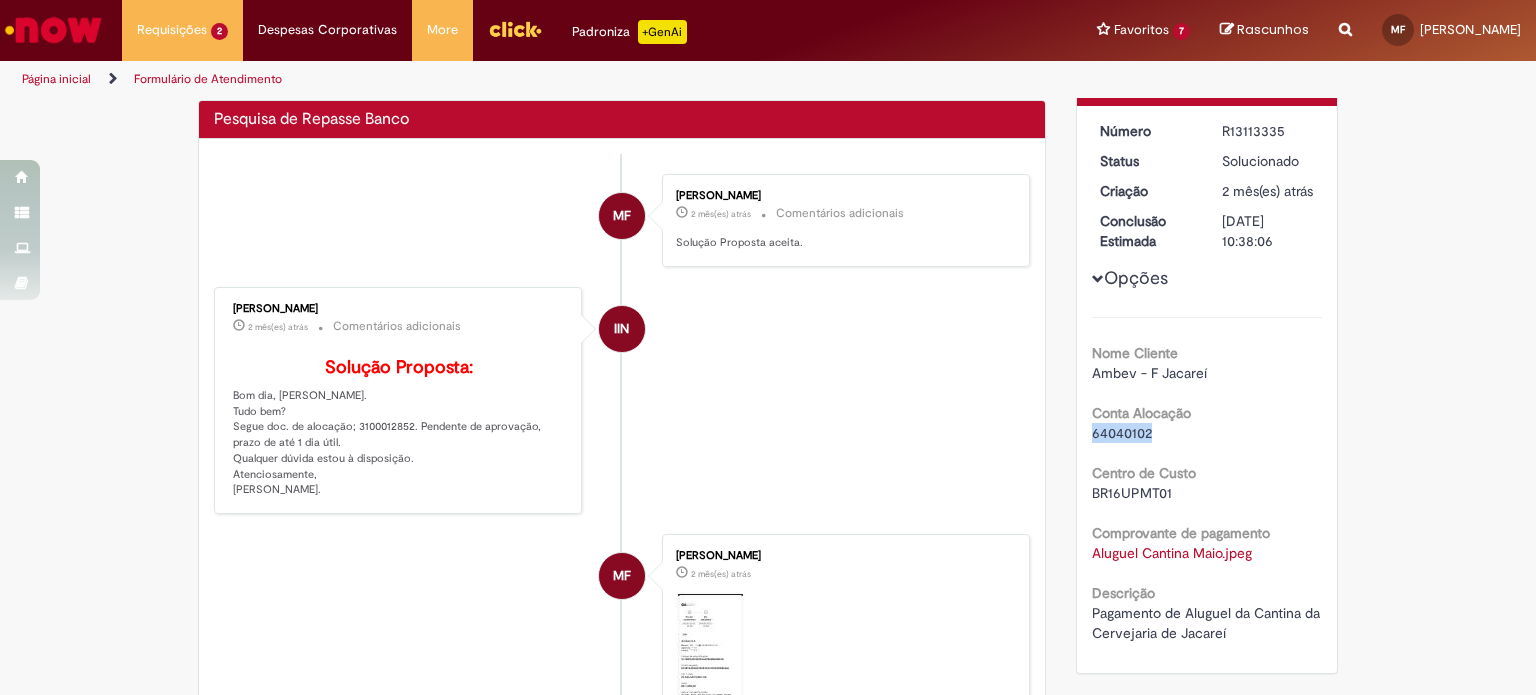 drag, startPoint x: 1153, startPoint y: 437, endPoint x: 1085, endPoint y: 429, distance: 68.46897 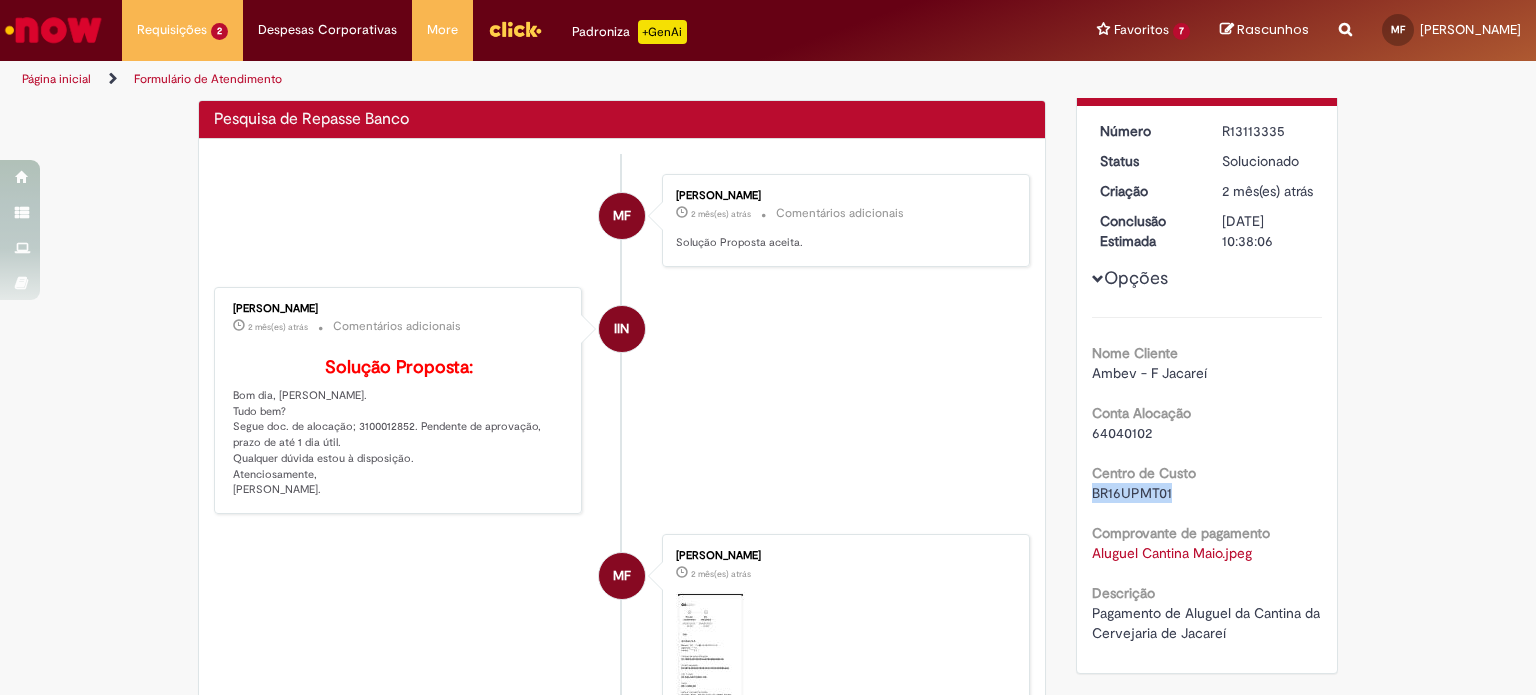 drag, startPoint x: 1168, startPoint y: 499, endPoint x: 1084, endPoint y: 483, distance: 85.51023 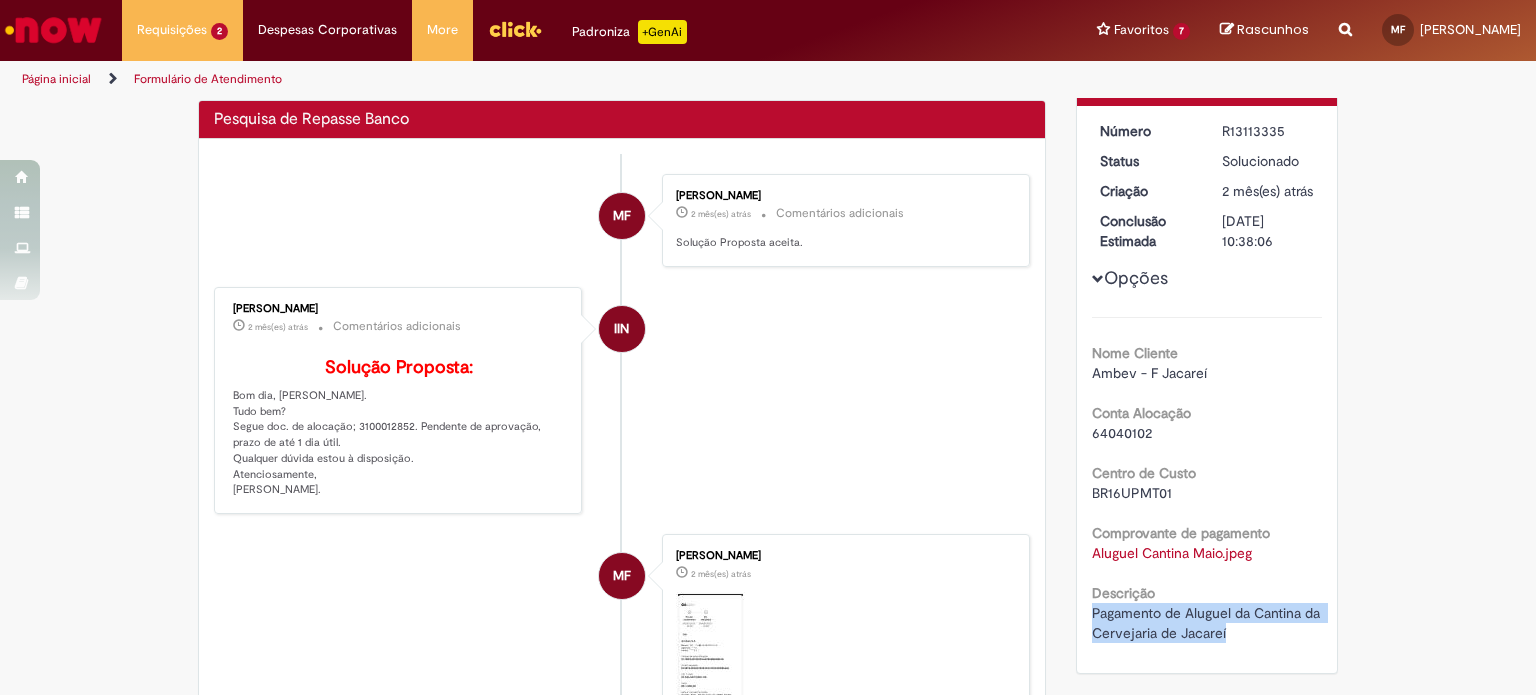 drag, startPoint x: 1228, startPoint y: 632, endPoint x: 1084, endPoint y: 604, distance: 146.69696 